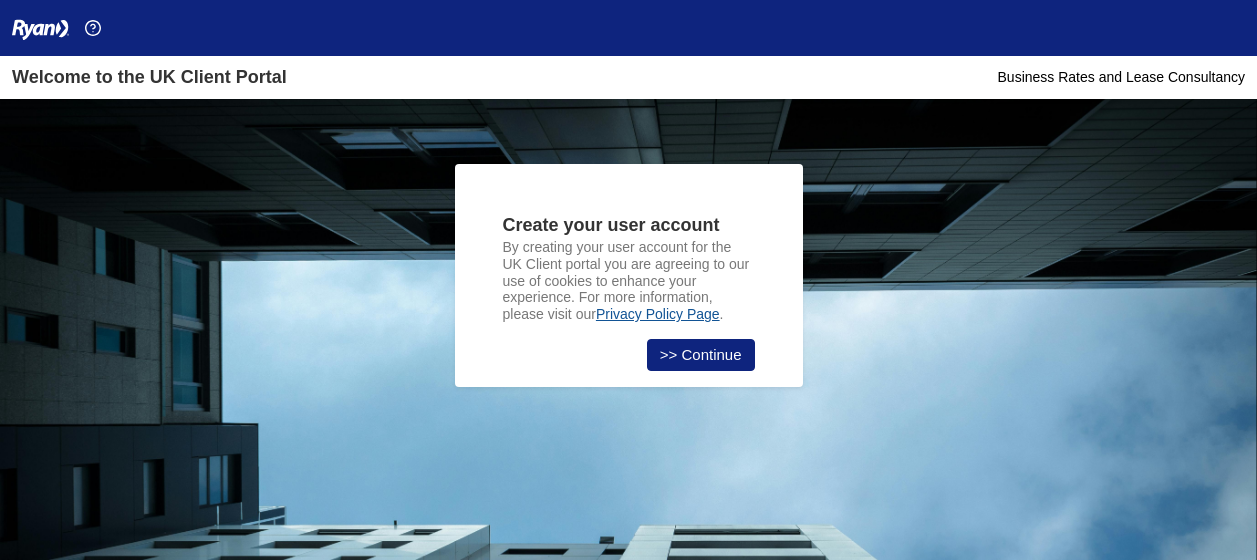 scroll, scrollTop: 0, scrollLeft: 0, axis: both 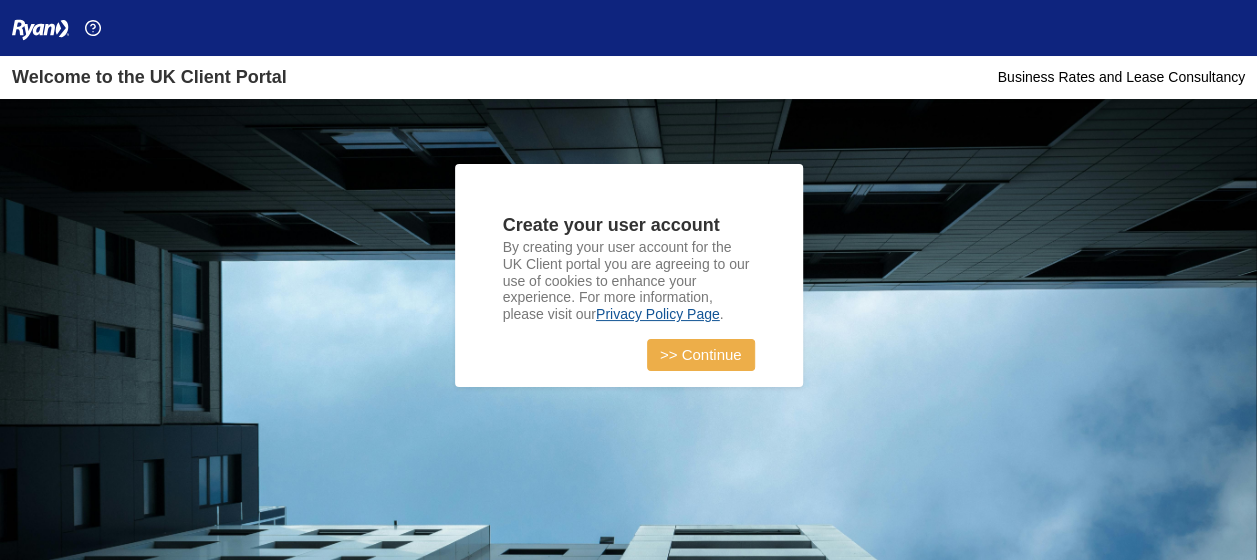 click on ">> Continue" at bounding box center [701, 355] 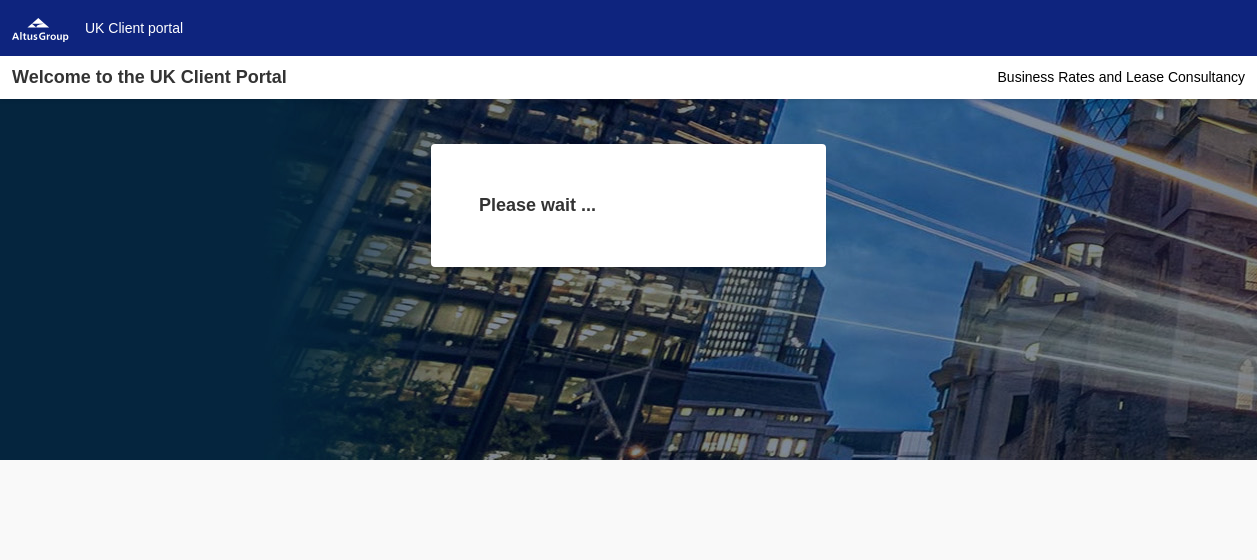 scroll, scrollTop: 0, scrollLeft: 0, axis: both 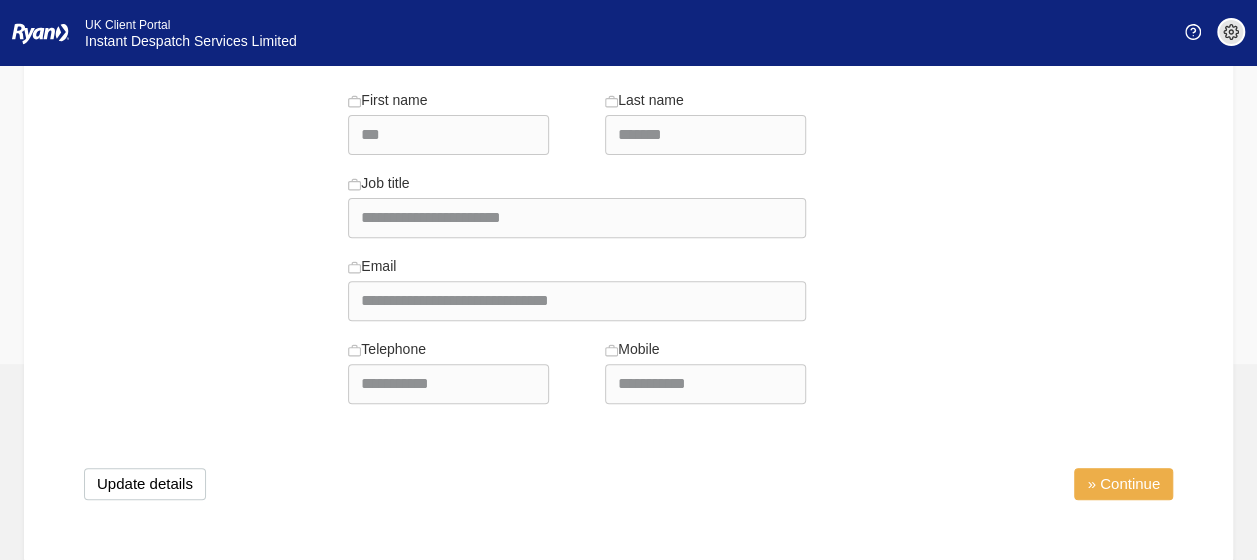 click on "» Continue" at bounding box center (1123, 484) 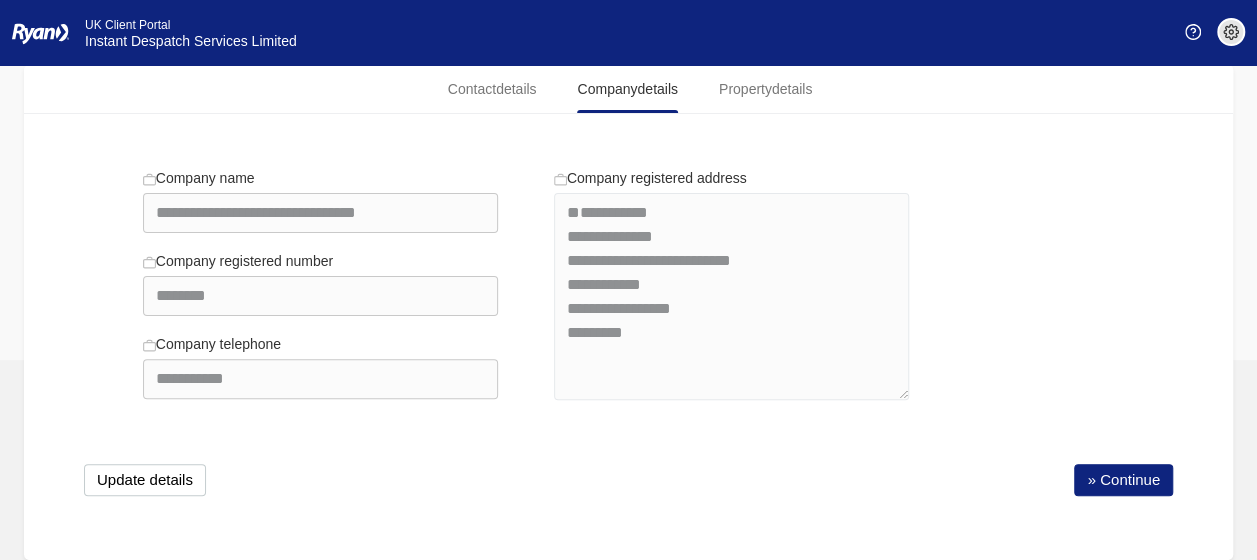 scroll, scrollTop: 128, scrollLeft: 0, axis: vertical 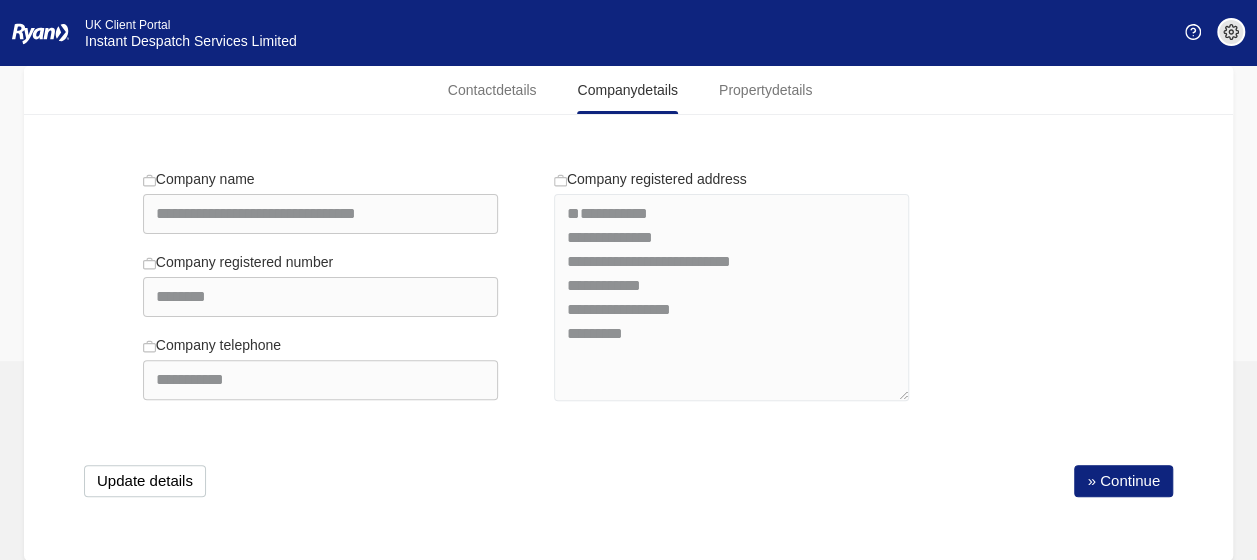 click on "» Continue" at bounding box center (1123, 481) 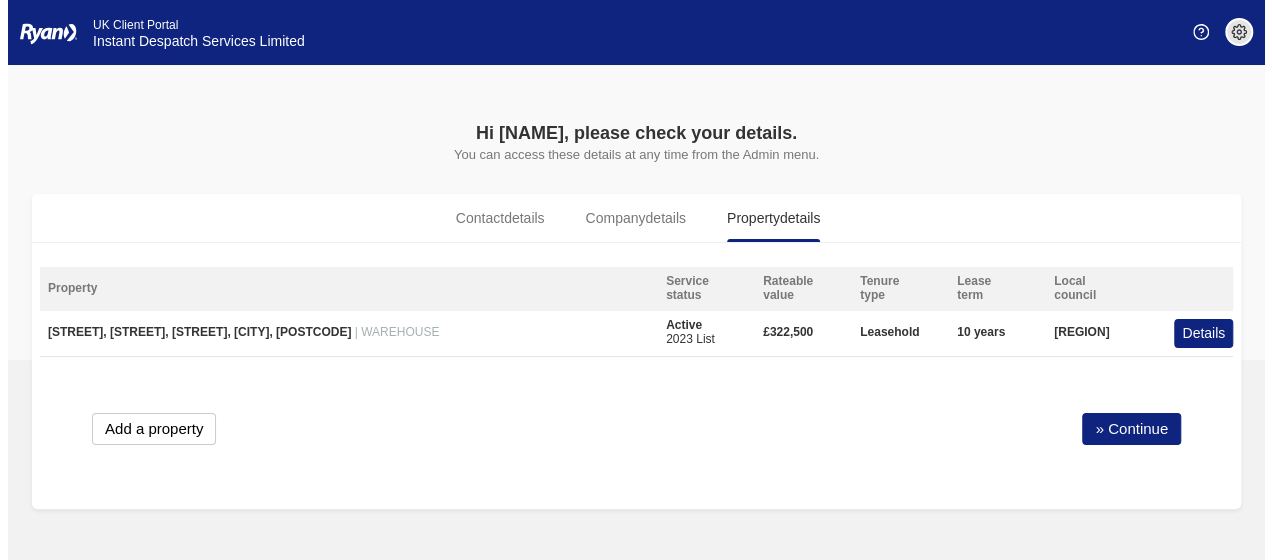 scroll, scrollTop: 0, scrollLeft: 0, axis: both 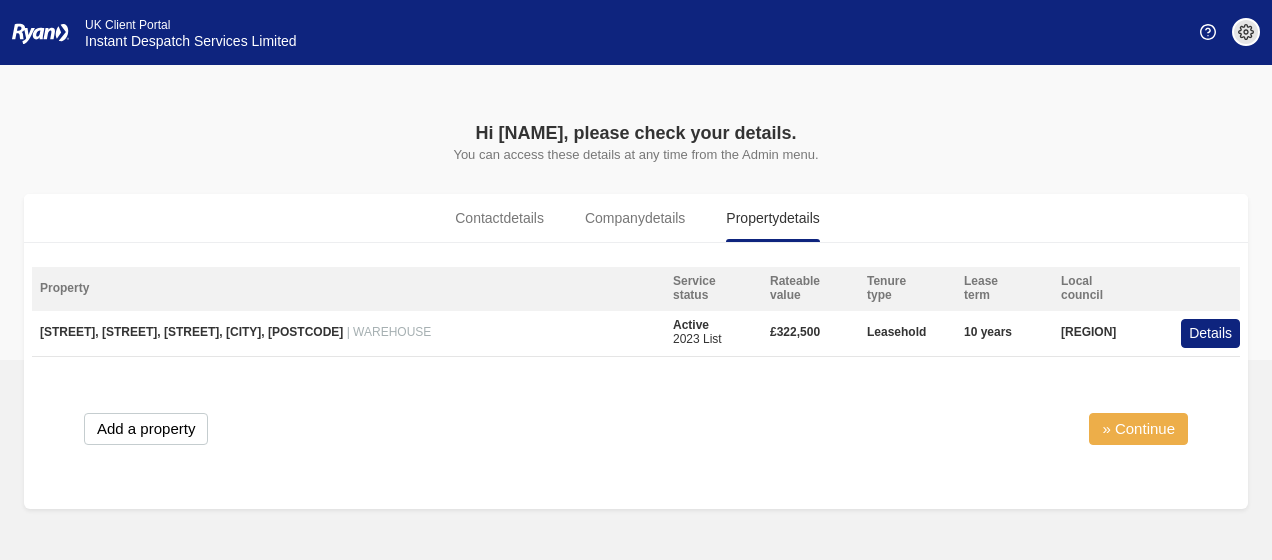 click on "» Continue" at bounding box center (1138, 429) 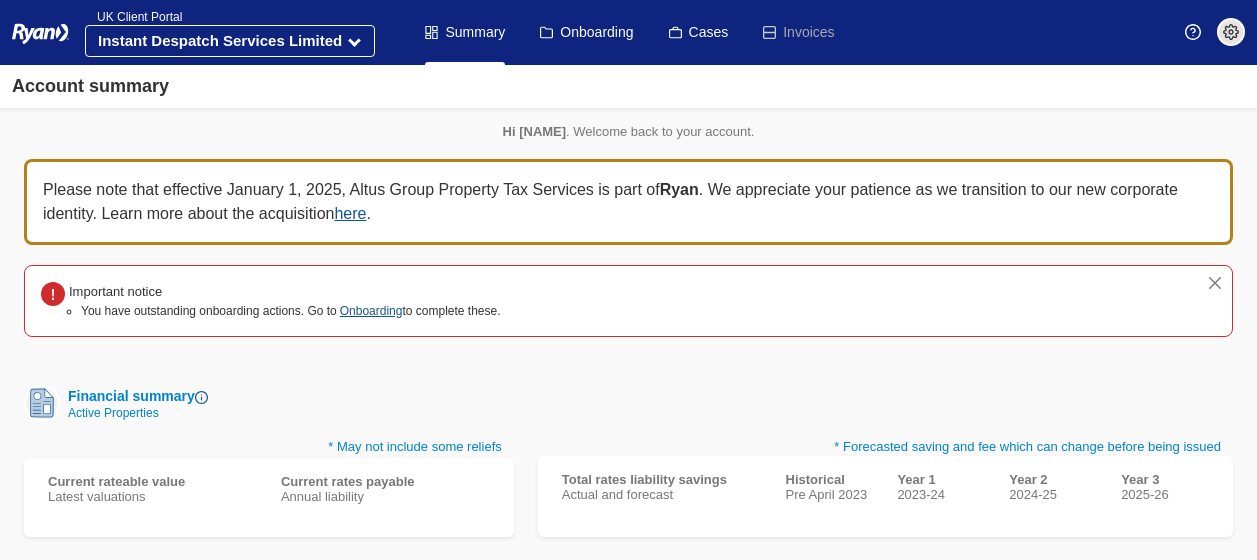 scroll, scrollTop: 0, scrollLeft: 0, axis: both 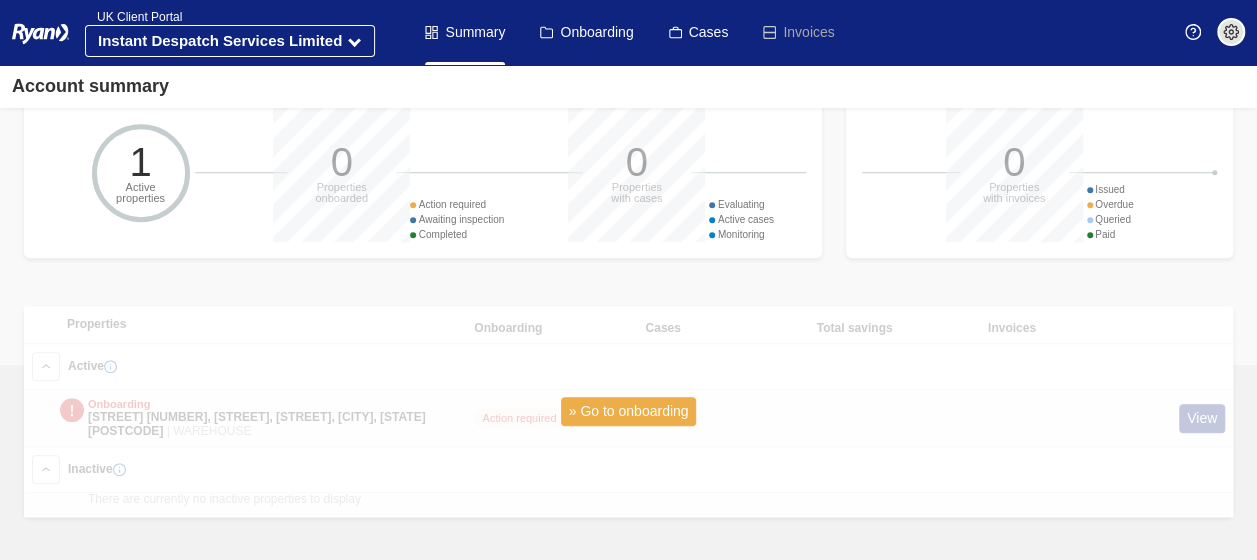 click on "» Go to onboarding" at bounding box center (629, 411) 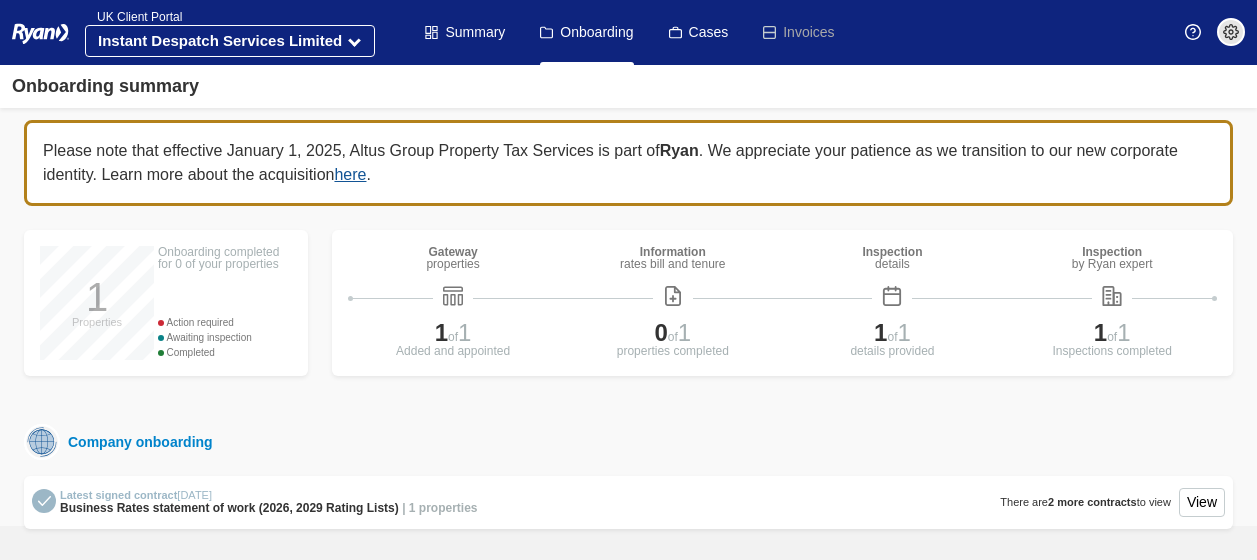 scroll, scrollTop: 0, scrollLeft: 0, axis: both 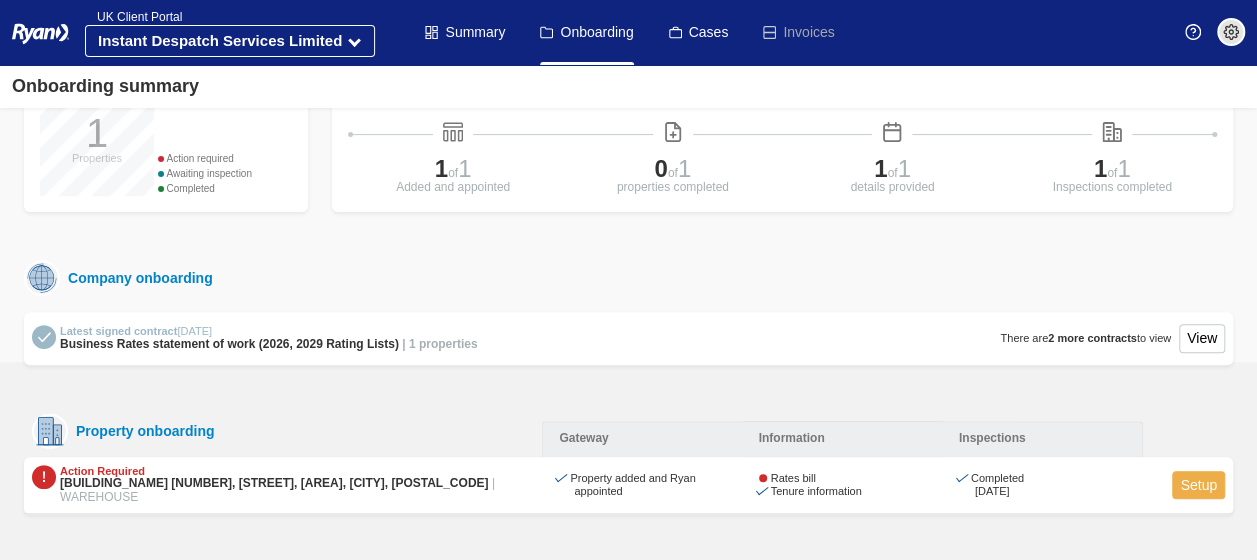 click on "Setup" at bounding box center [1198, 485] 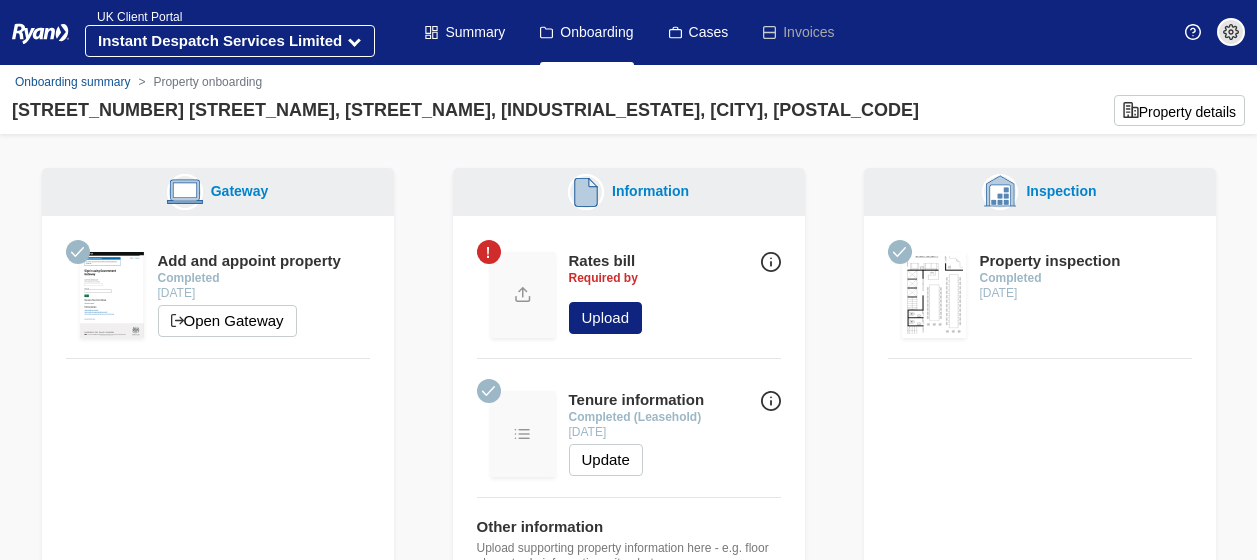 scroll, scrollTop: 0, scrollLeft: 0, axis: both 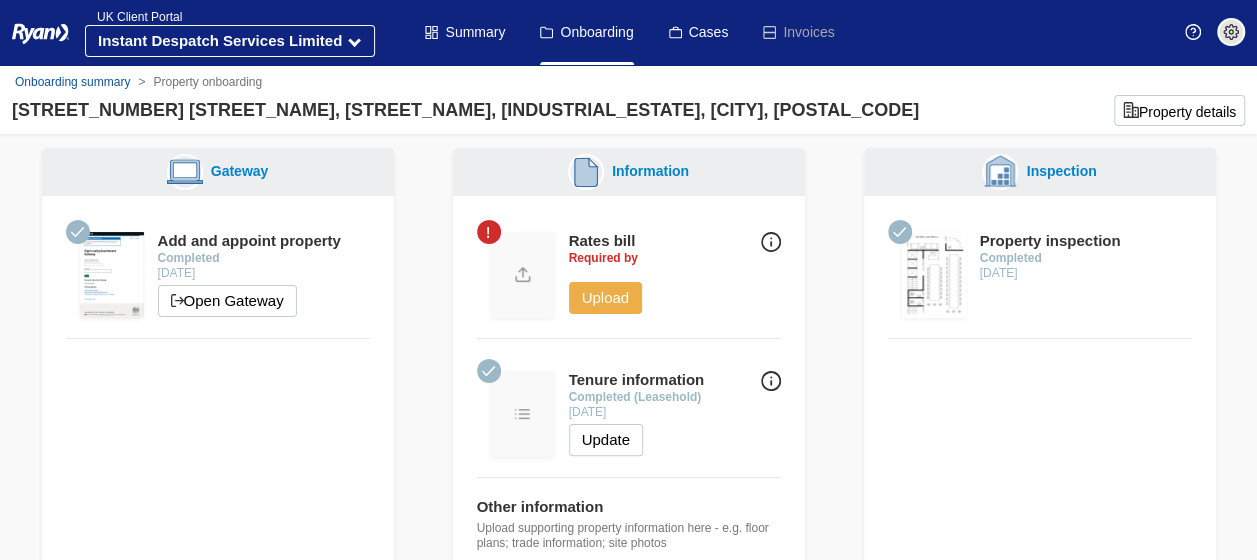 click on "Upload" at bounding box center (606, 298) 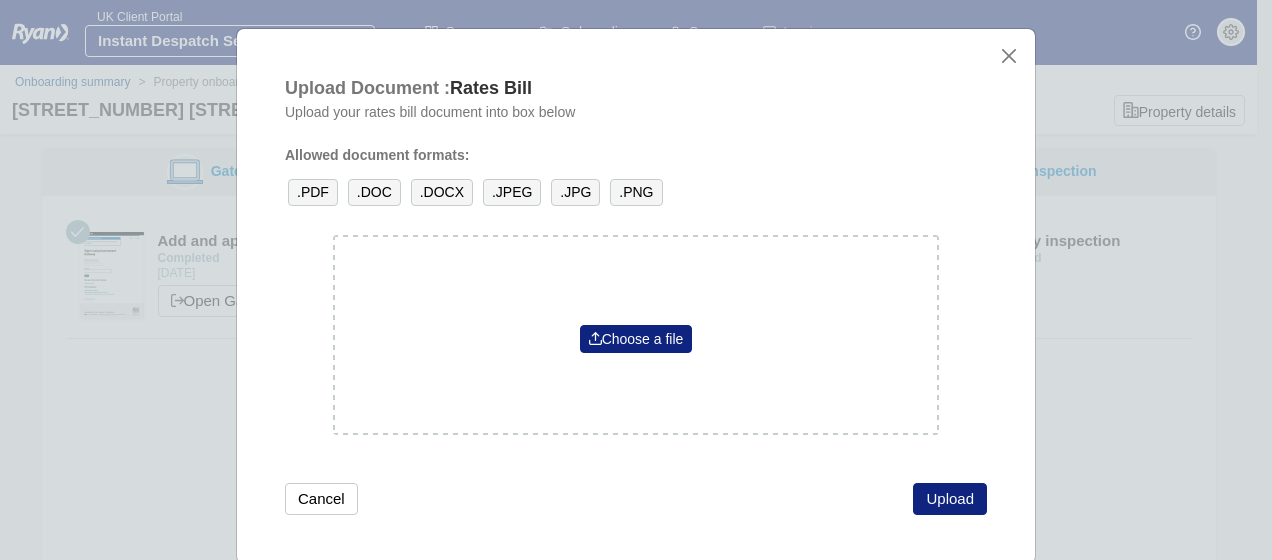 click on ".PDF" at bounding box center (313, 192) 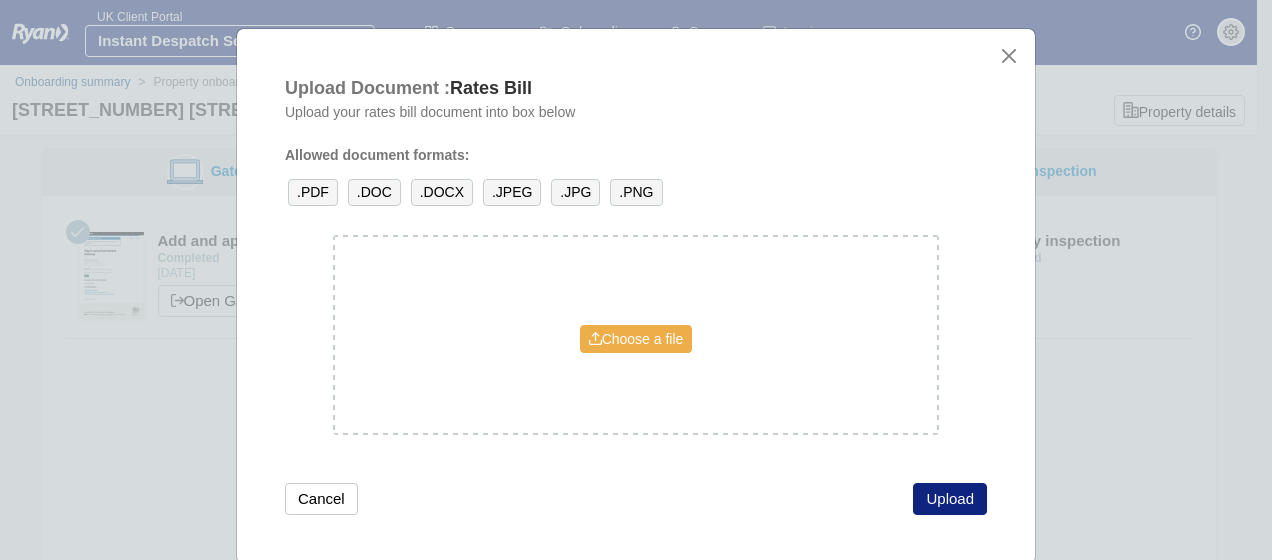 click on "Choose a file" at bounding box center (636, 339) 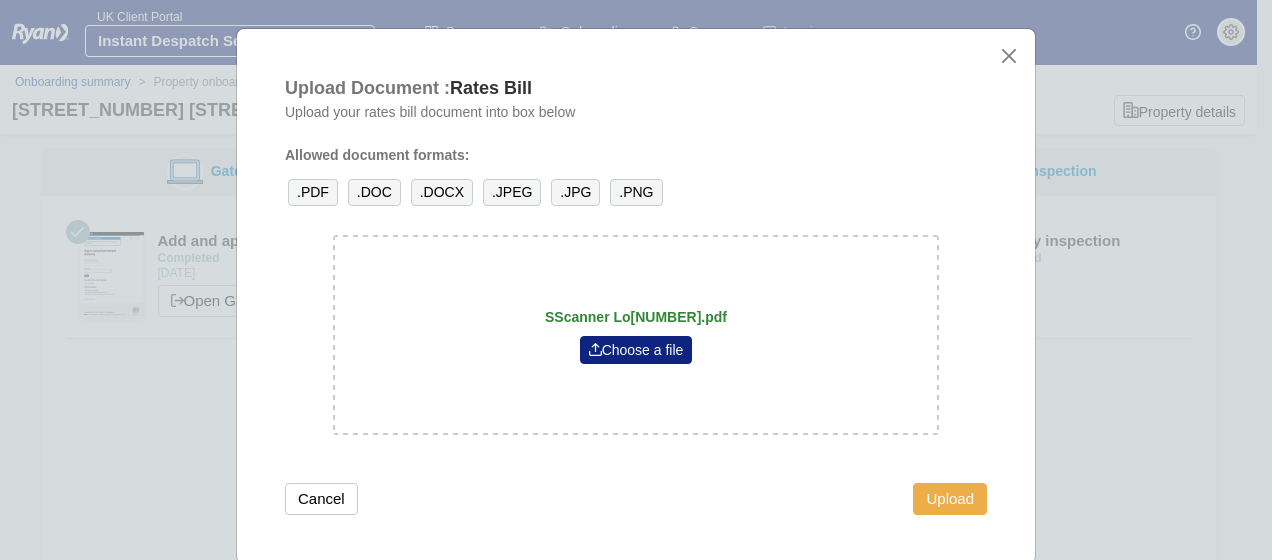 click on "Upload" at bounding box center (950, 499) 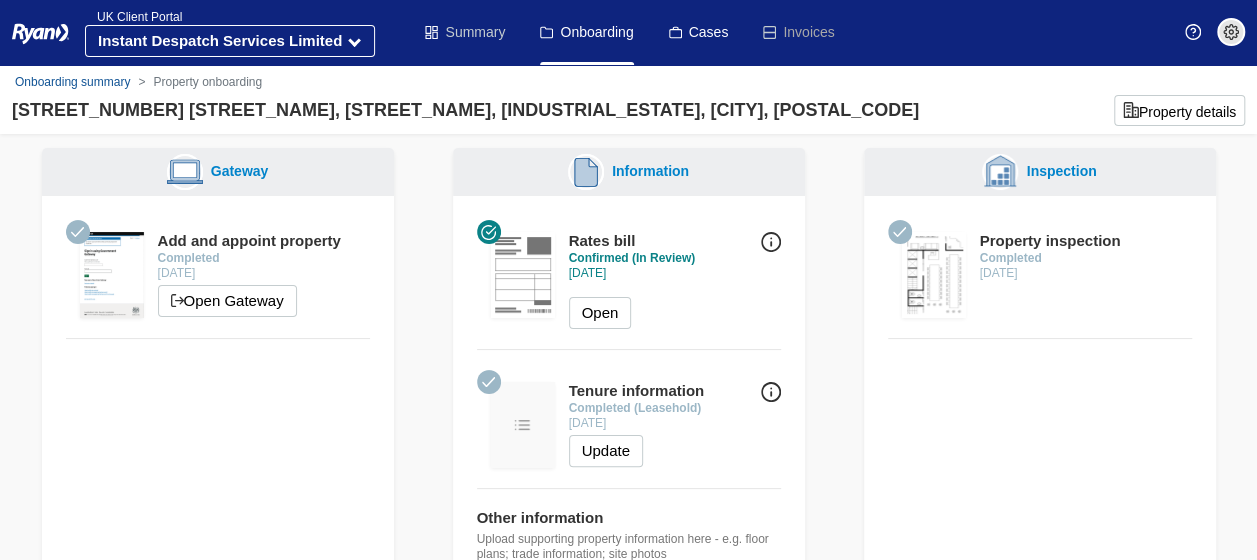 click on "Summary" at bounding box center [465, 32] 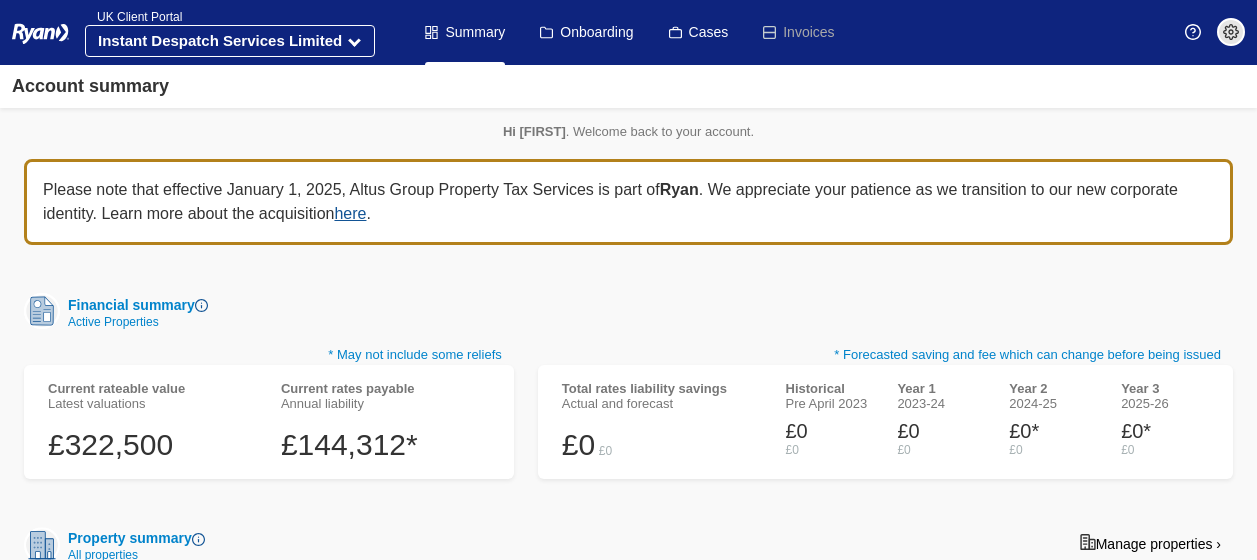 scroll, scrollTop: 0, scrollLeft: 0, axis: both 